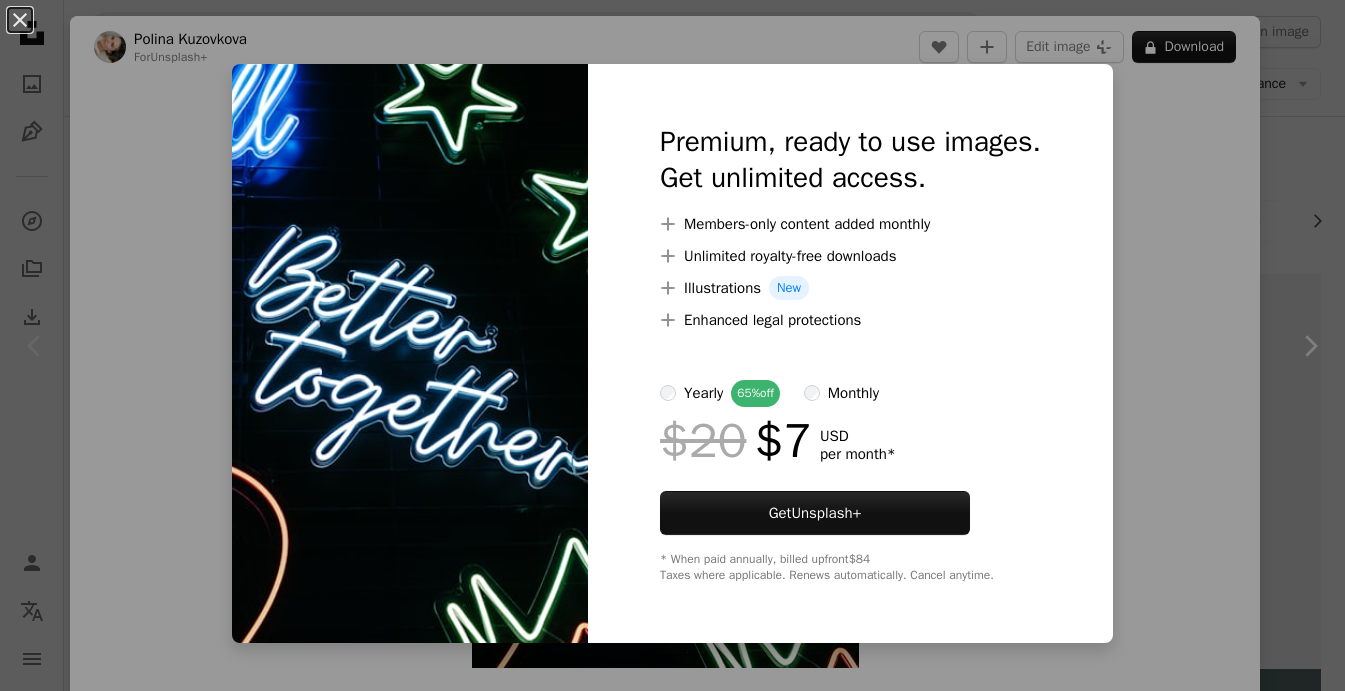 scroll, scrollTop: 214, scrollLeft: 0, axis: vertical 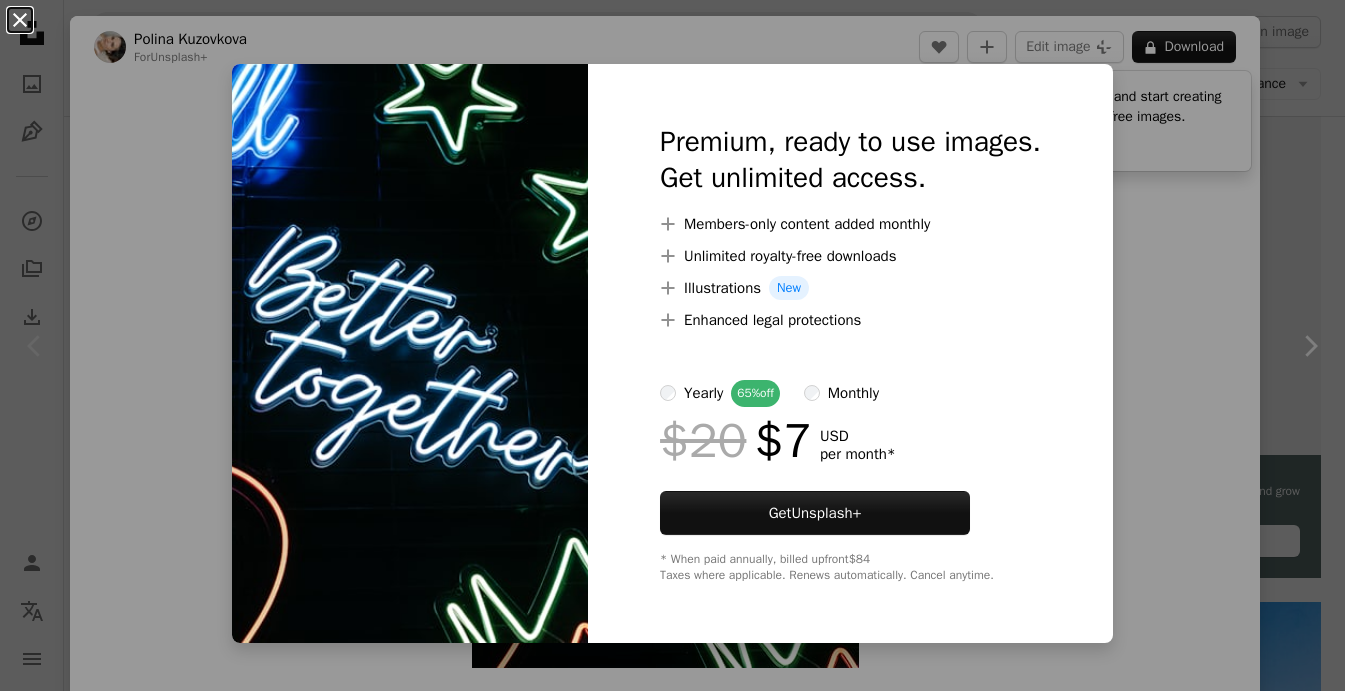 click on "An X shape" at bounding box center [20, 20] 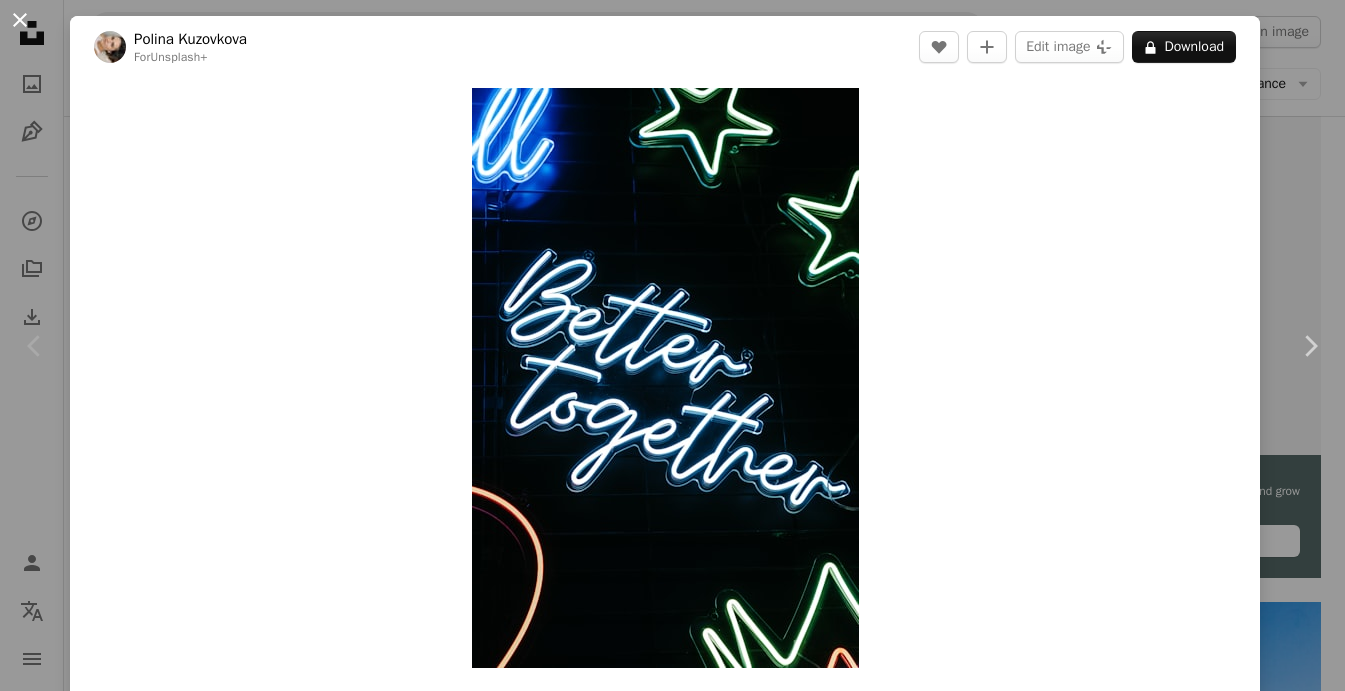 click on "An X shape" at bounding box center (20, 20) 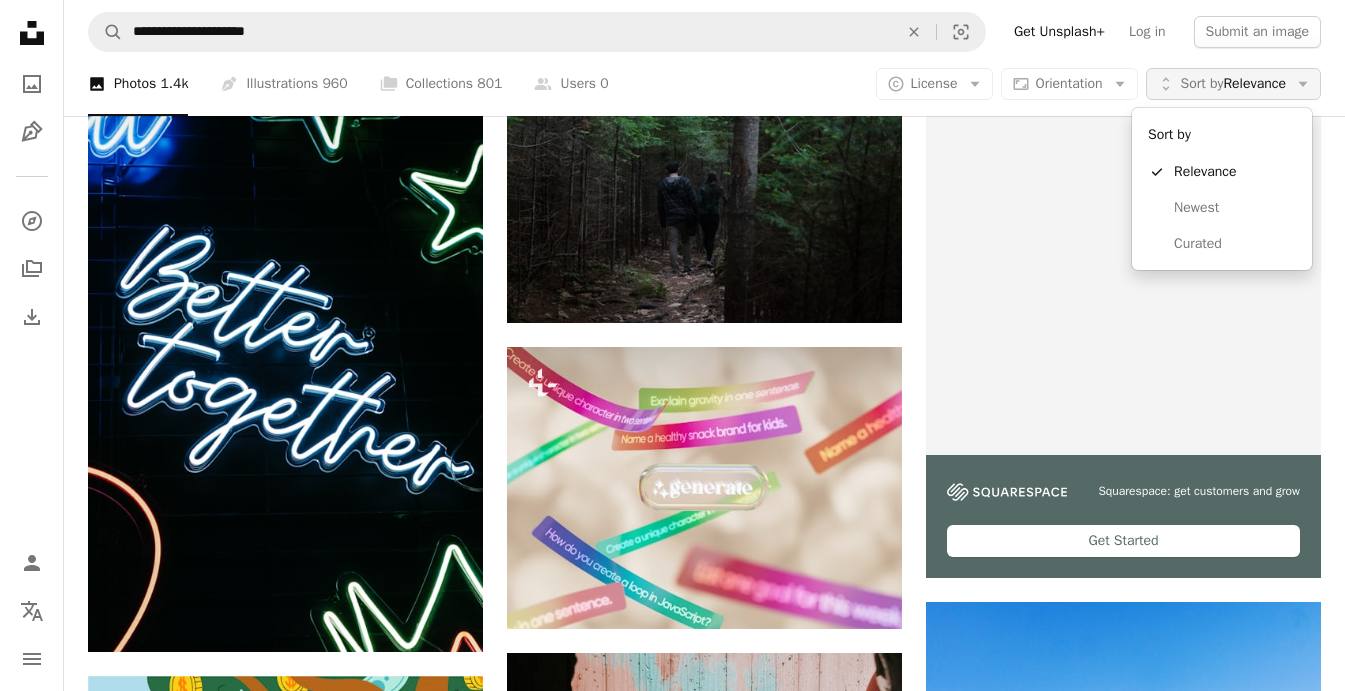 click on "Sort by  Relevance" at bounding box center [1233, 84] 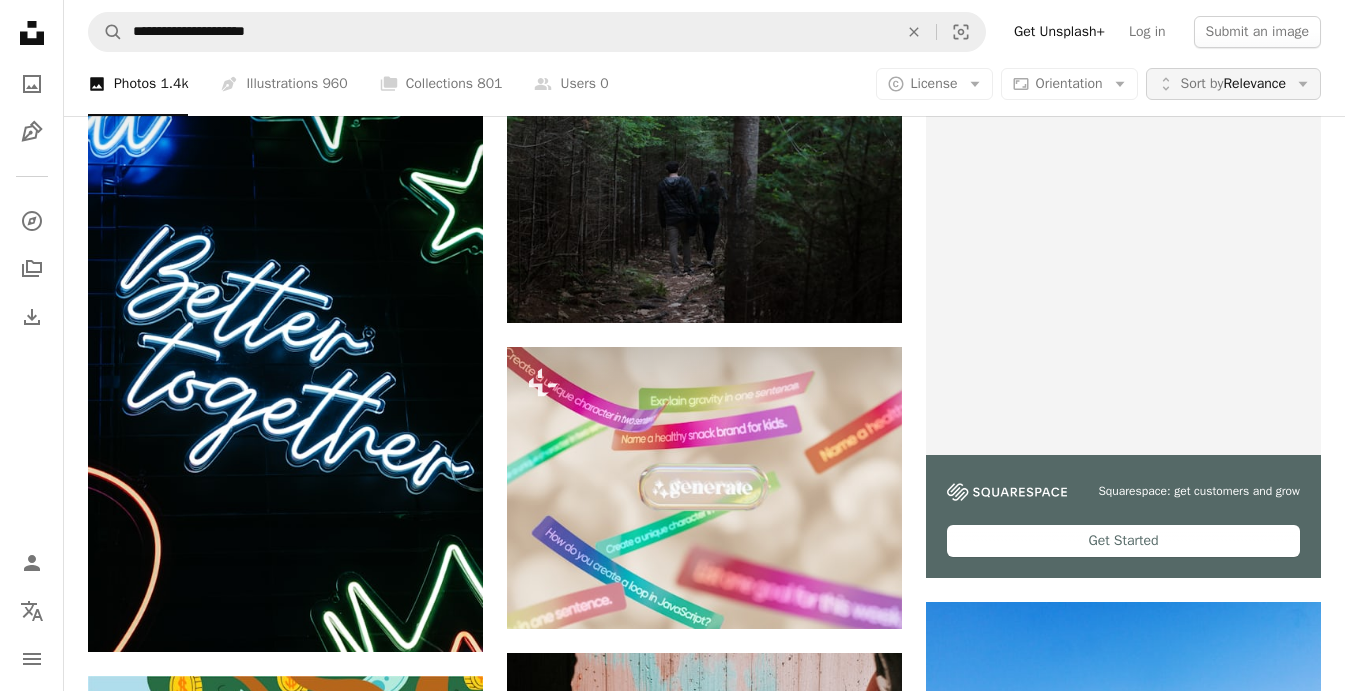 click on "Sort by  Relevance" at bounding box center (1233, 84) 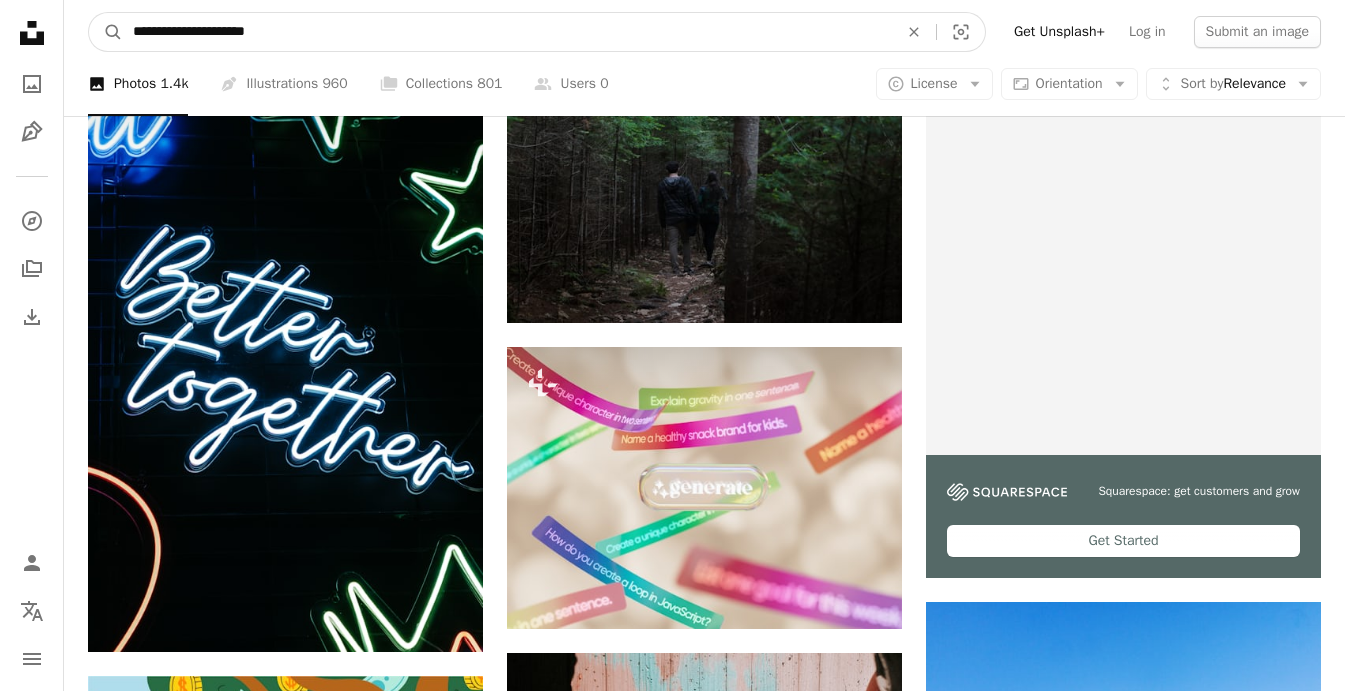 click on "**********" at bounding box center (507, 32) 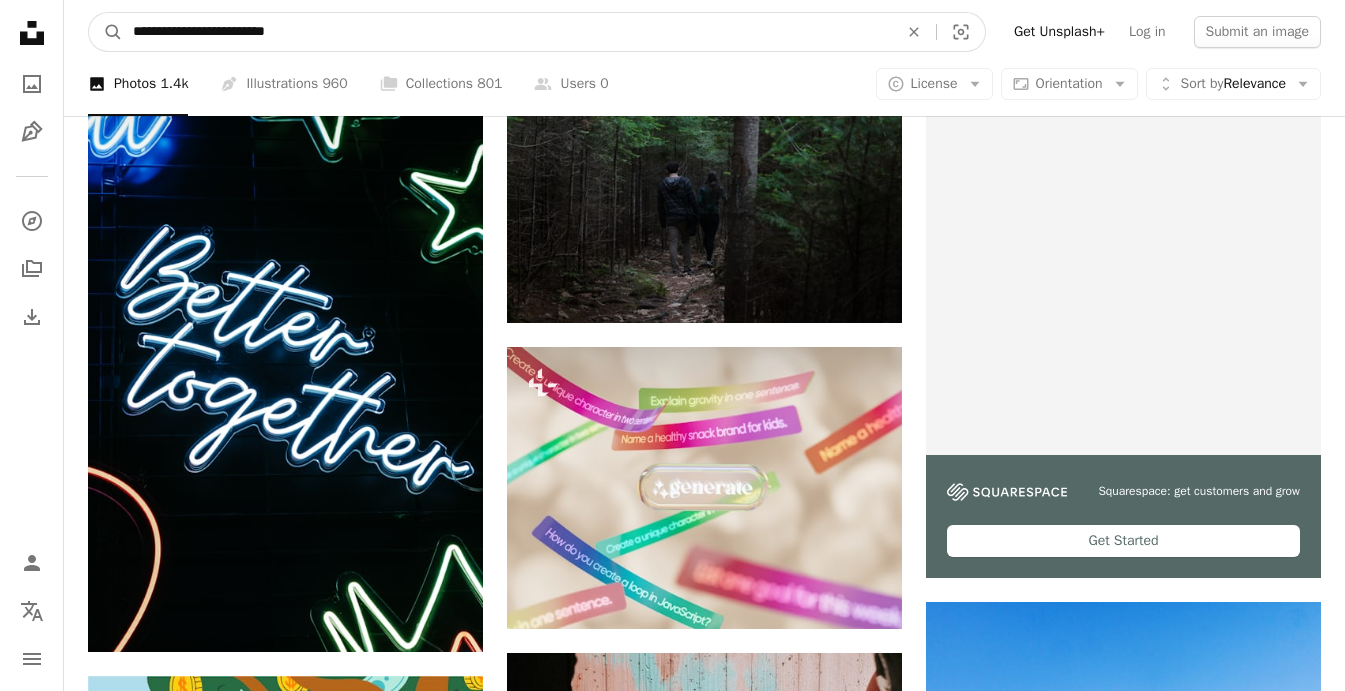 type on "**********" 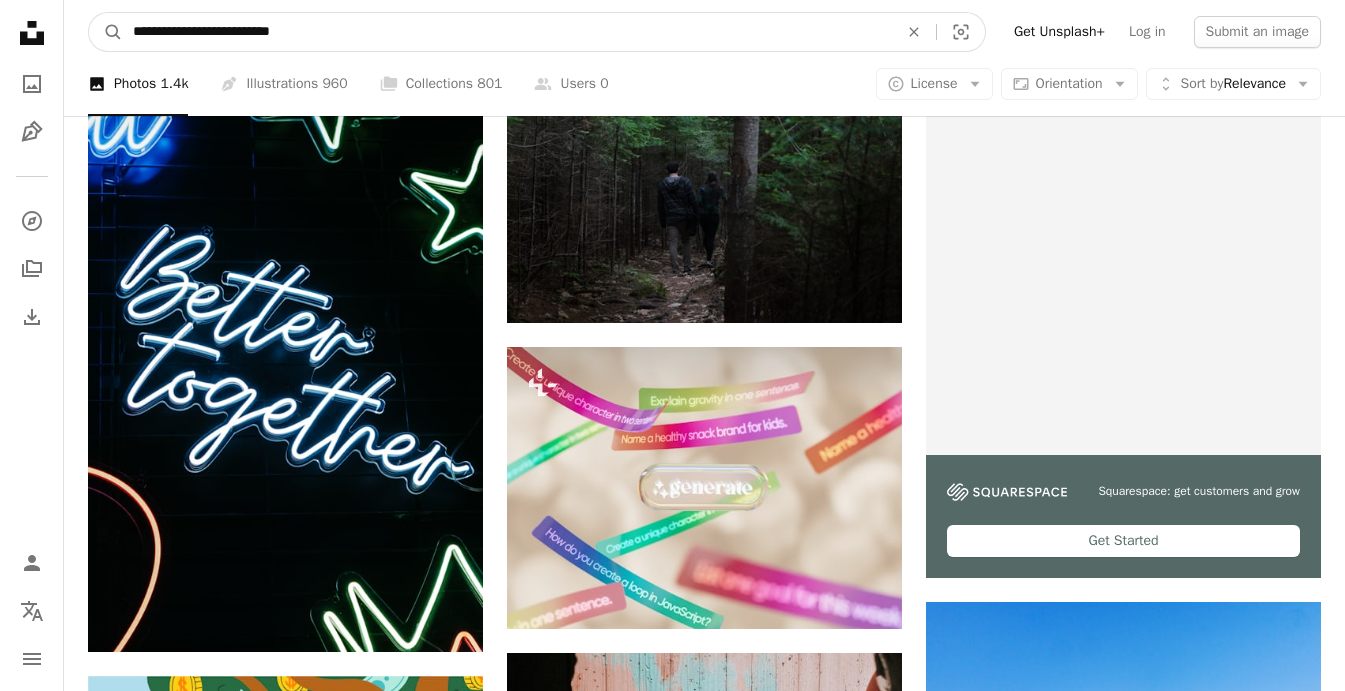 click on "A magnifying glass" at bounding box center [106, 32] 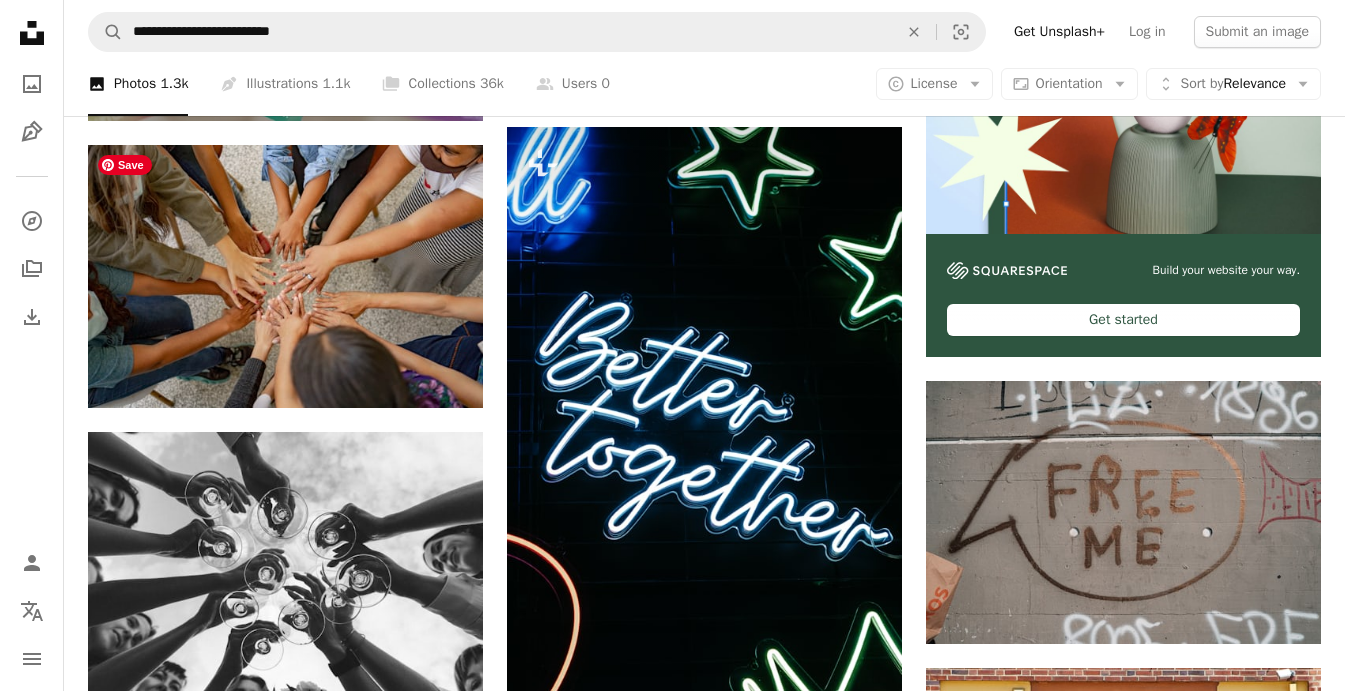 scroll, scrollTop: 486, scrollLeft: 0, axis: vertical 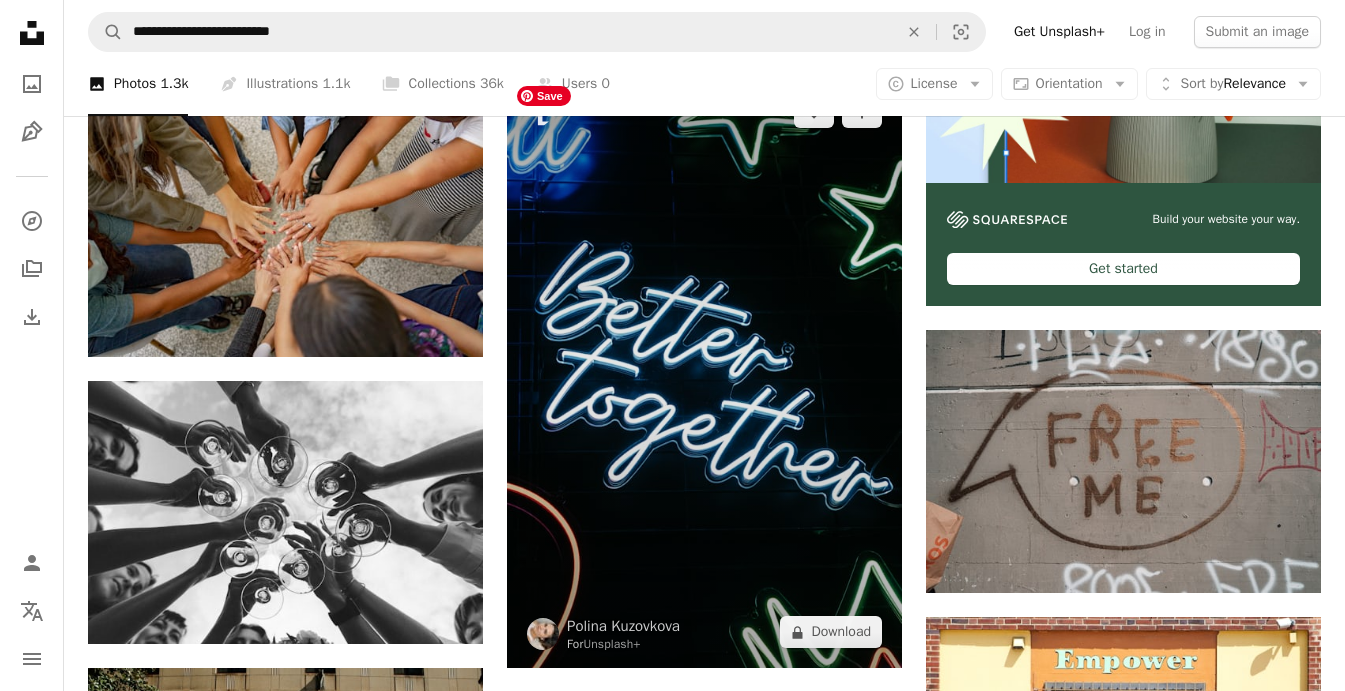 click at bounding box center [704, 372] 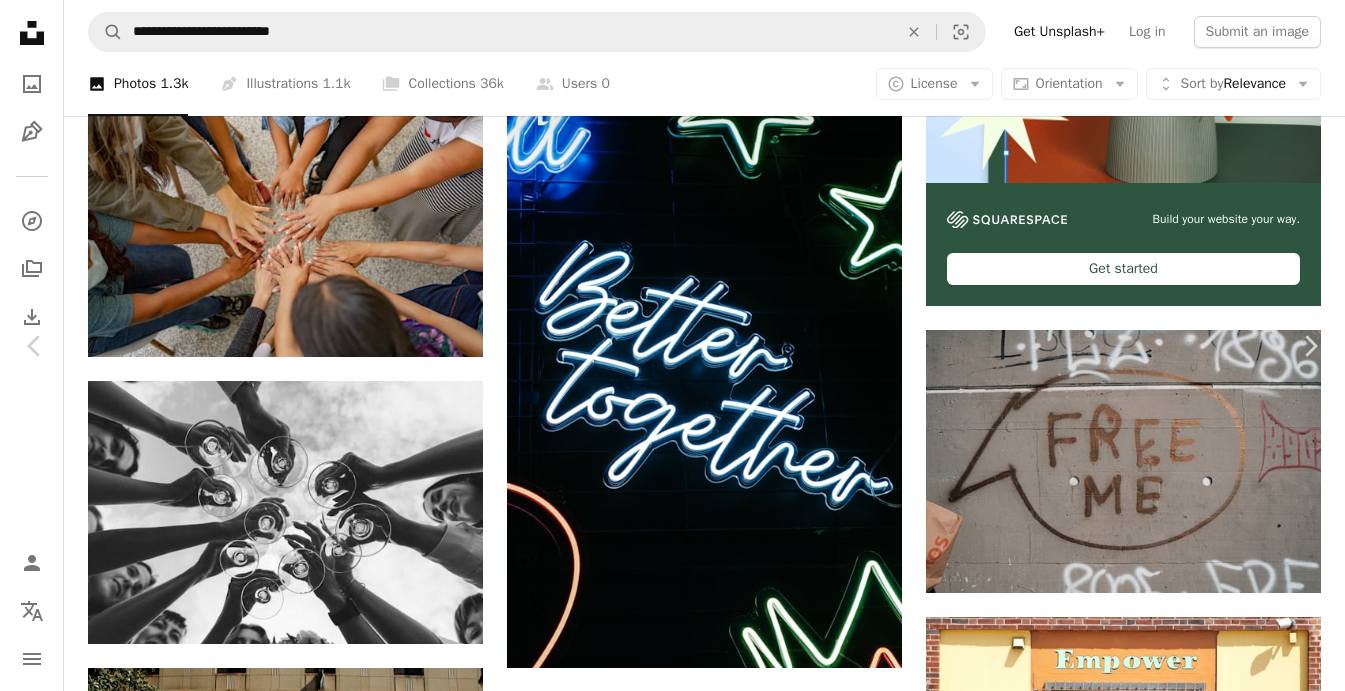 click on "A lock   Download" at bounding box center [1184, 3262] 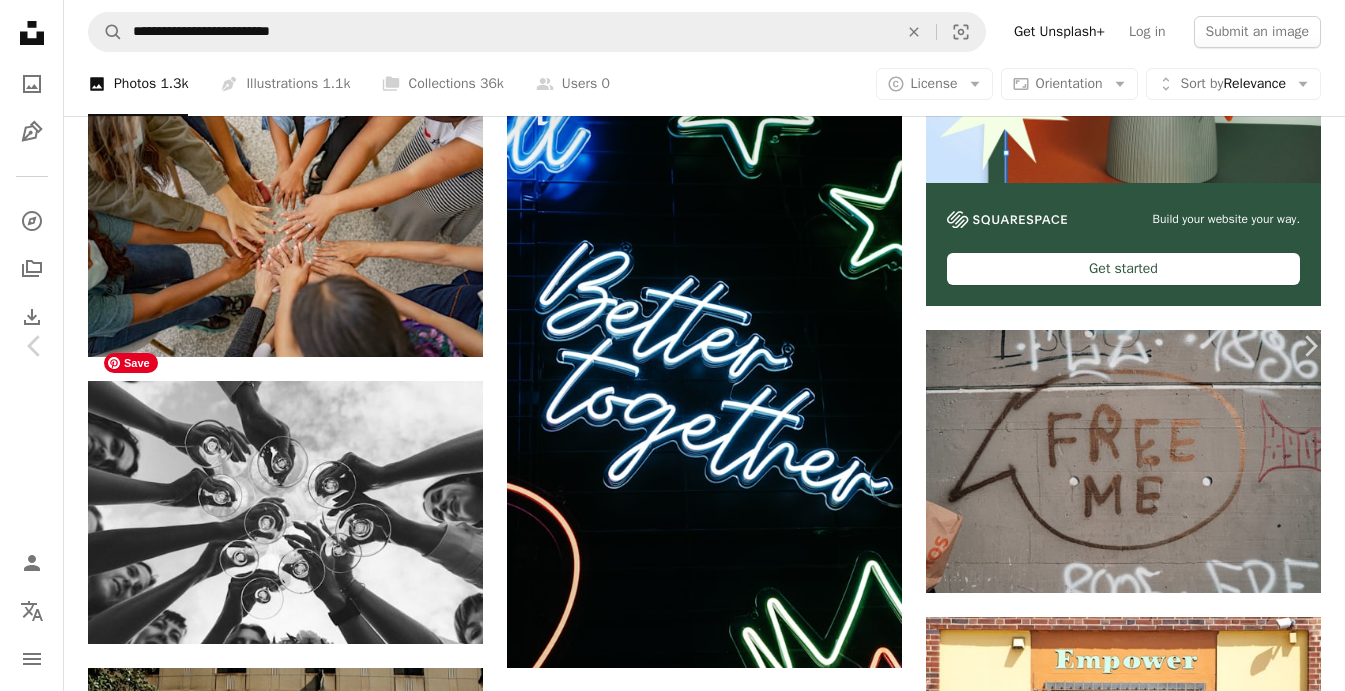scroll, scrollTop: 0, scrollLeft: 0, axis: both 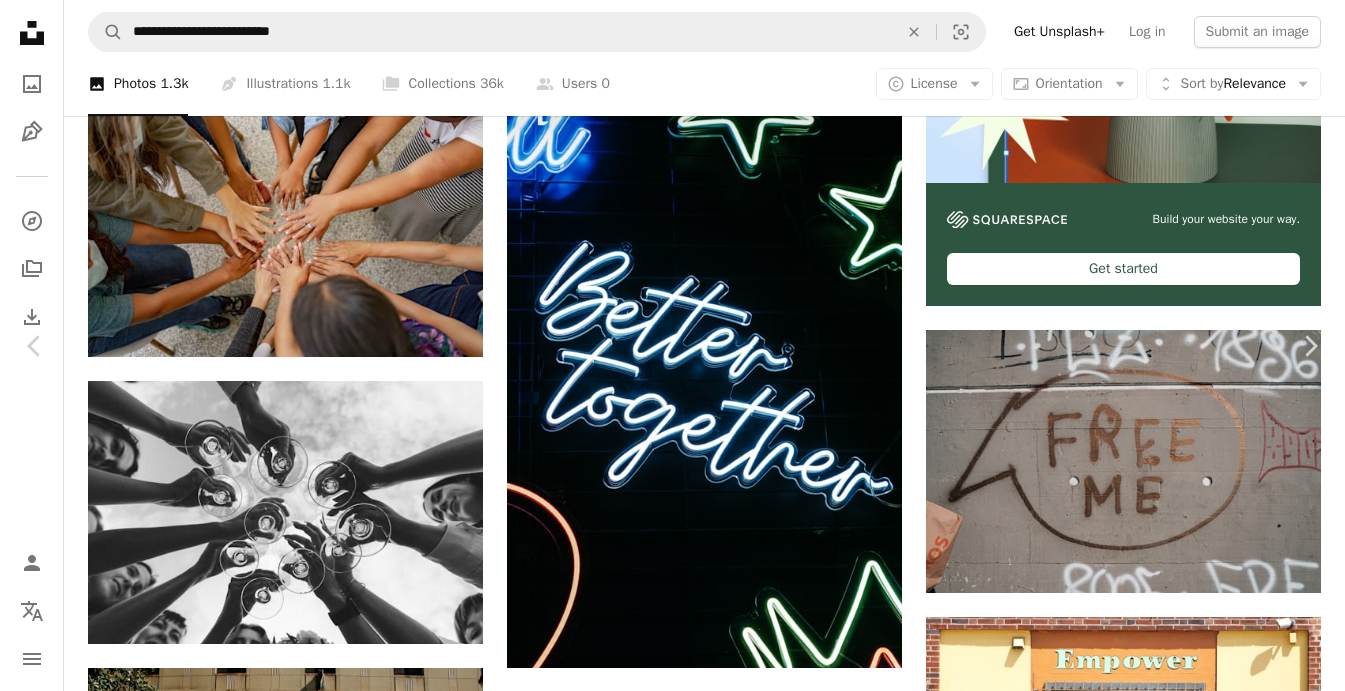 click on "An X shape" at bounding box center [20, 20] 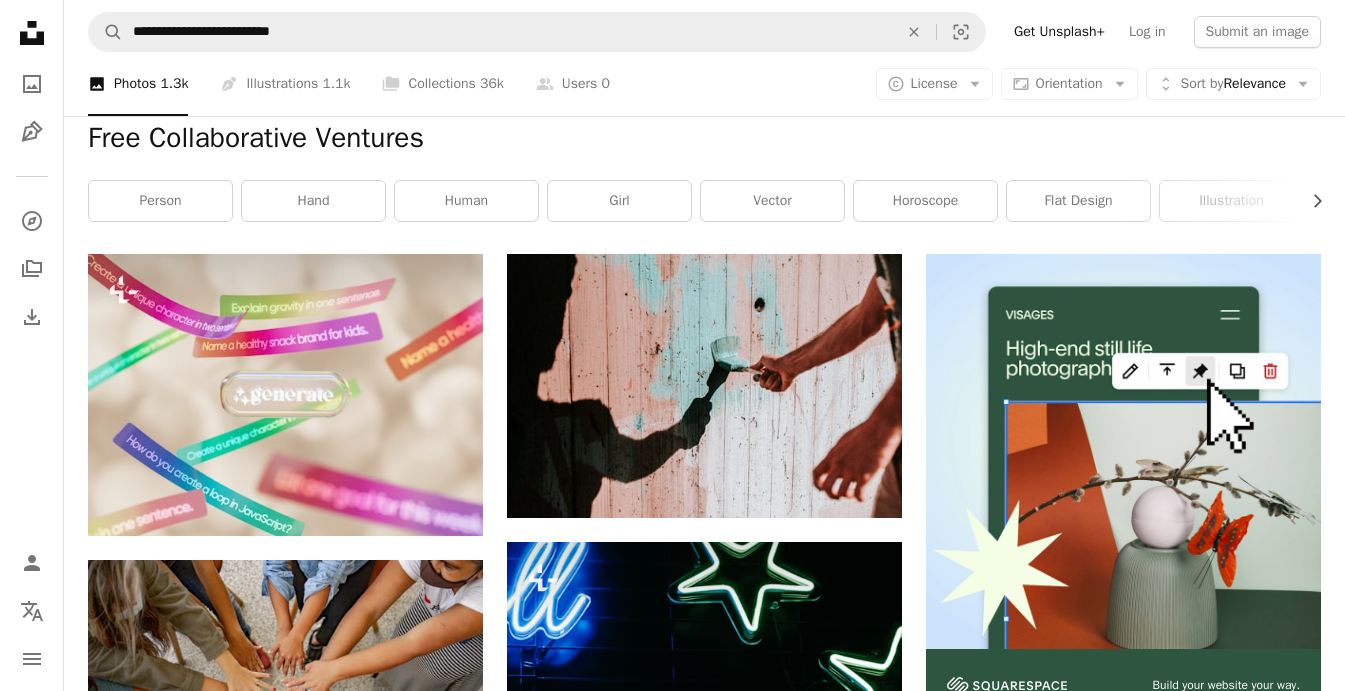 scroll, scrollTop: 0, scrollLeft: 0, axis: both 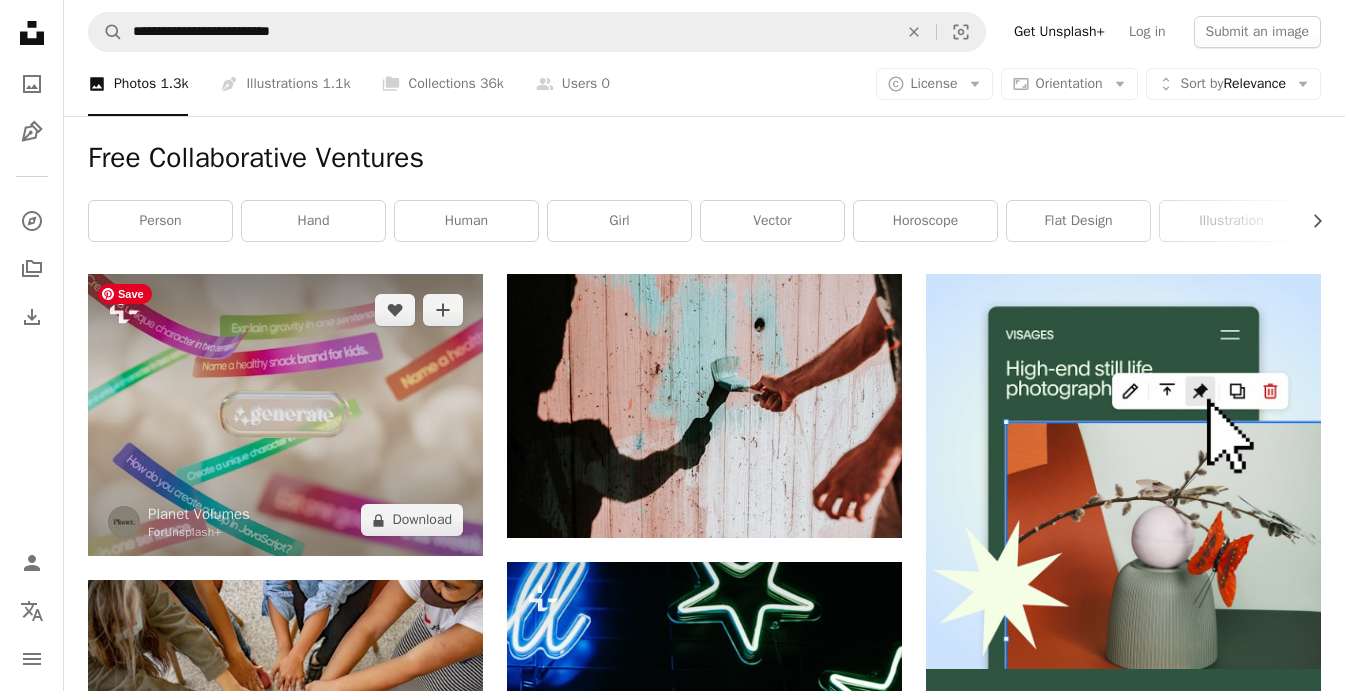 click at bounding box center [285, 415] 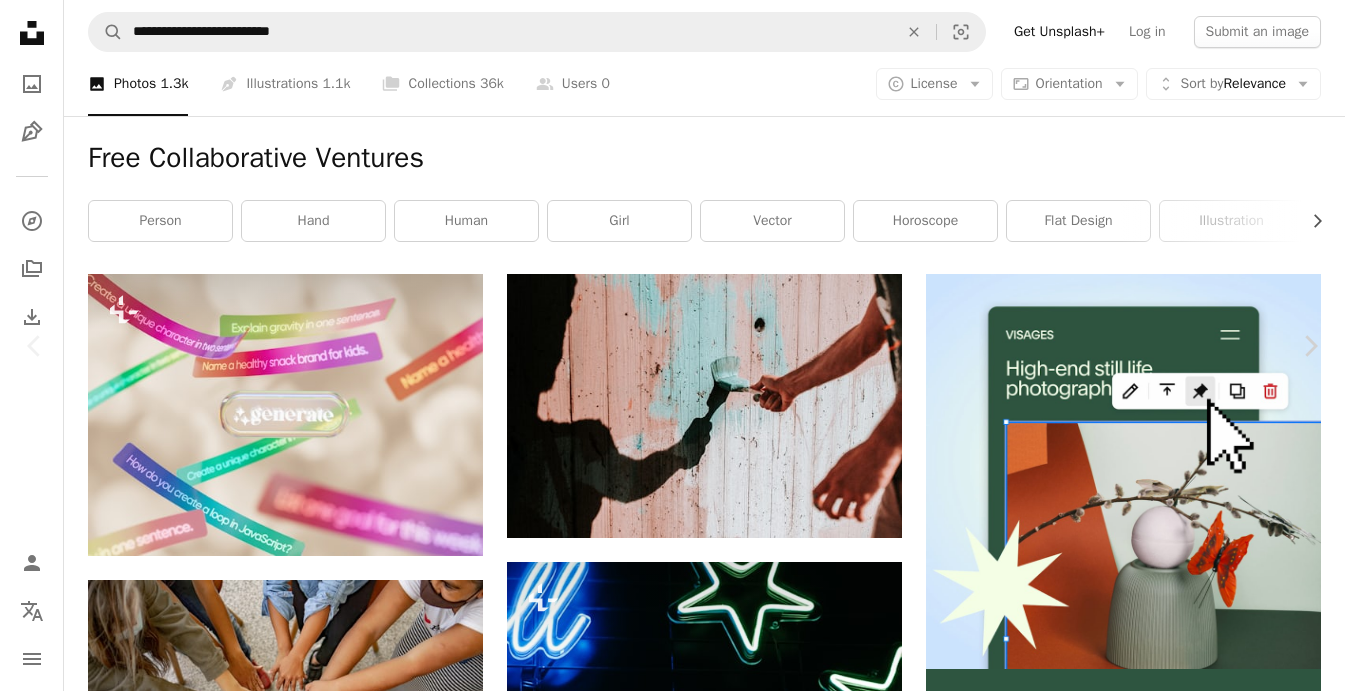 click on "A lock   Download" at bounding box center (1184, 3748) 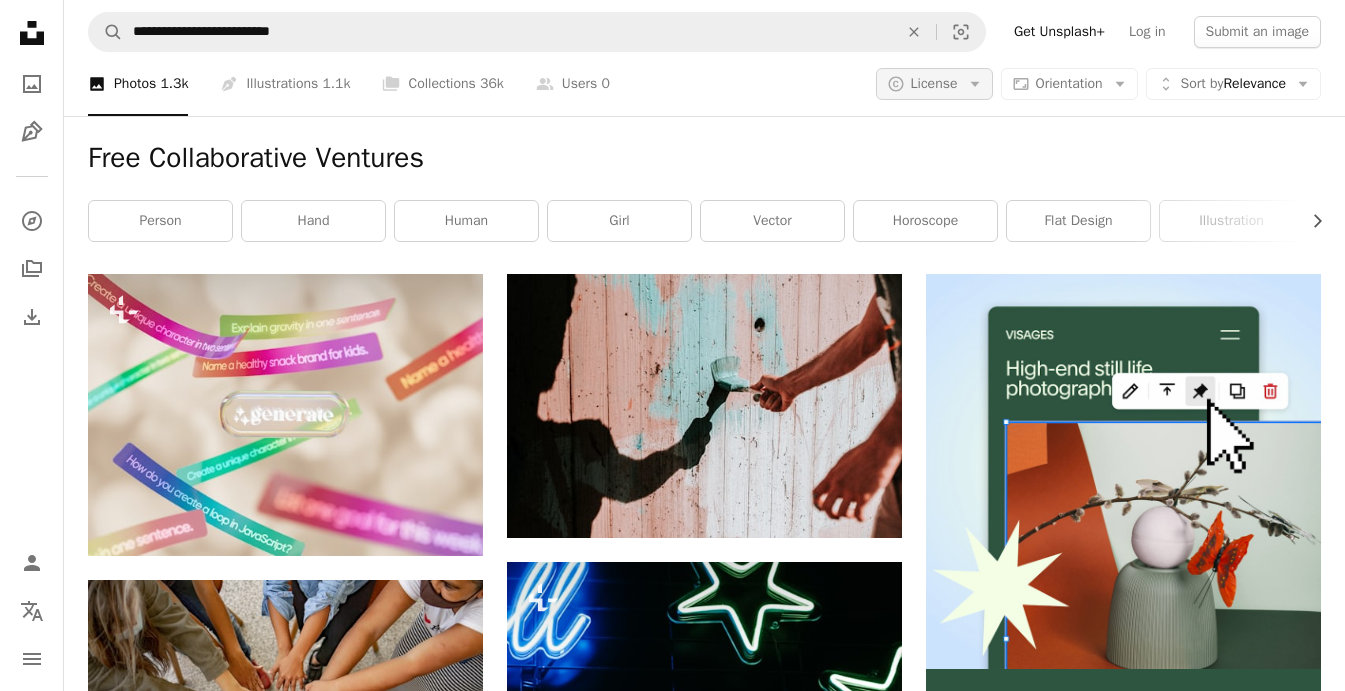 click on "License" at bounding box center (934, 83) 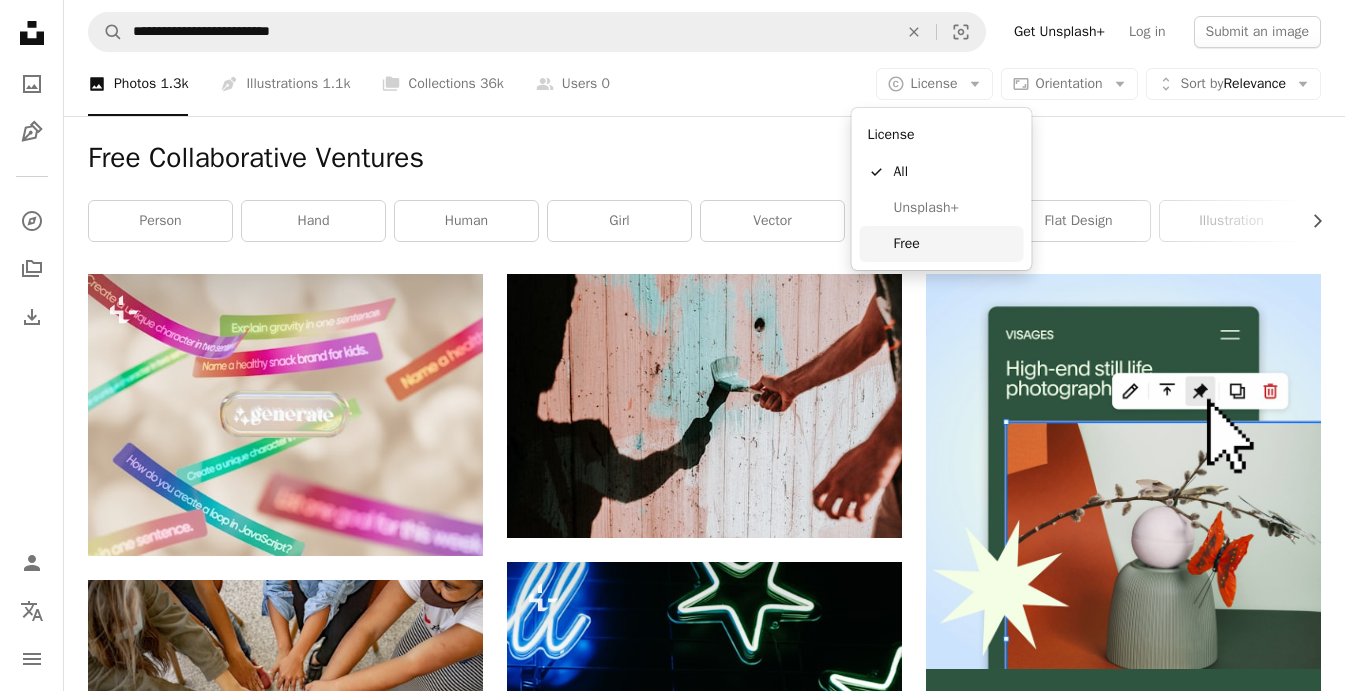 click on "Free" at bounding box center (955, 244) 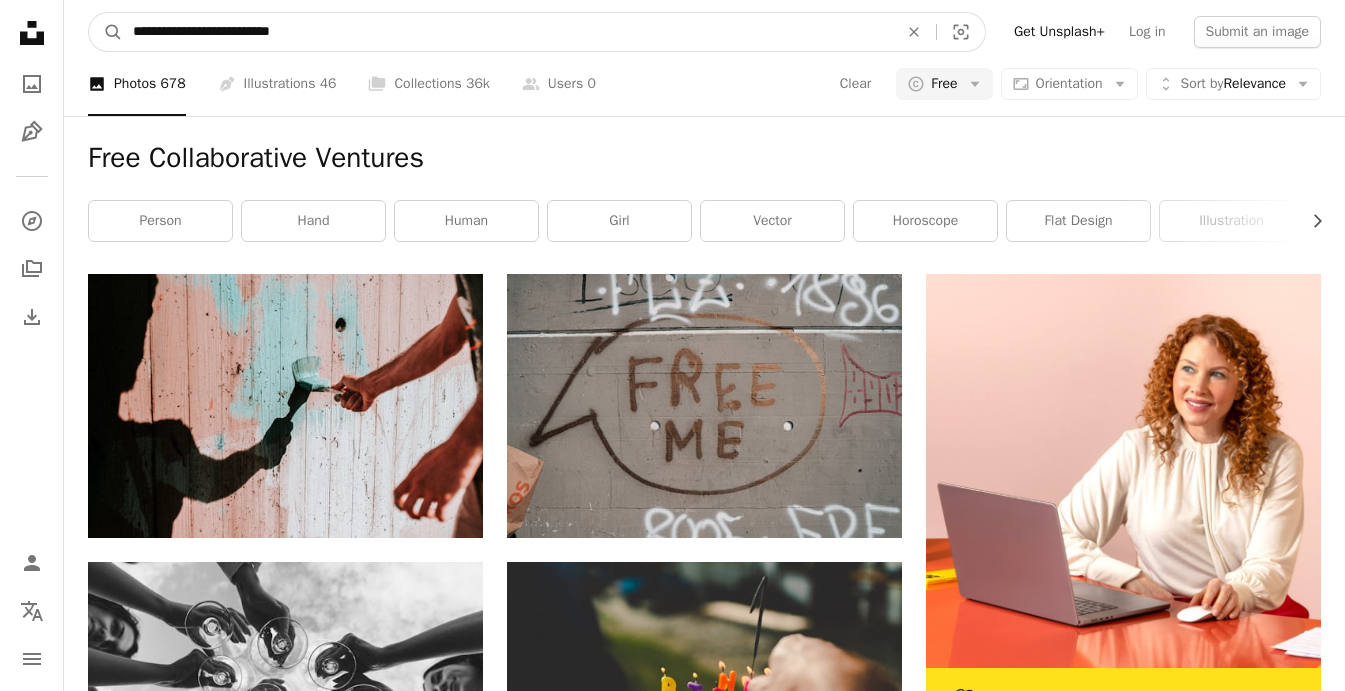 click on "**********" at bounding box center [507, 32] 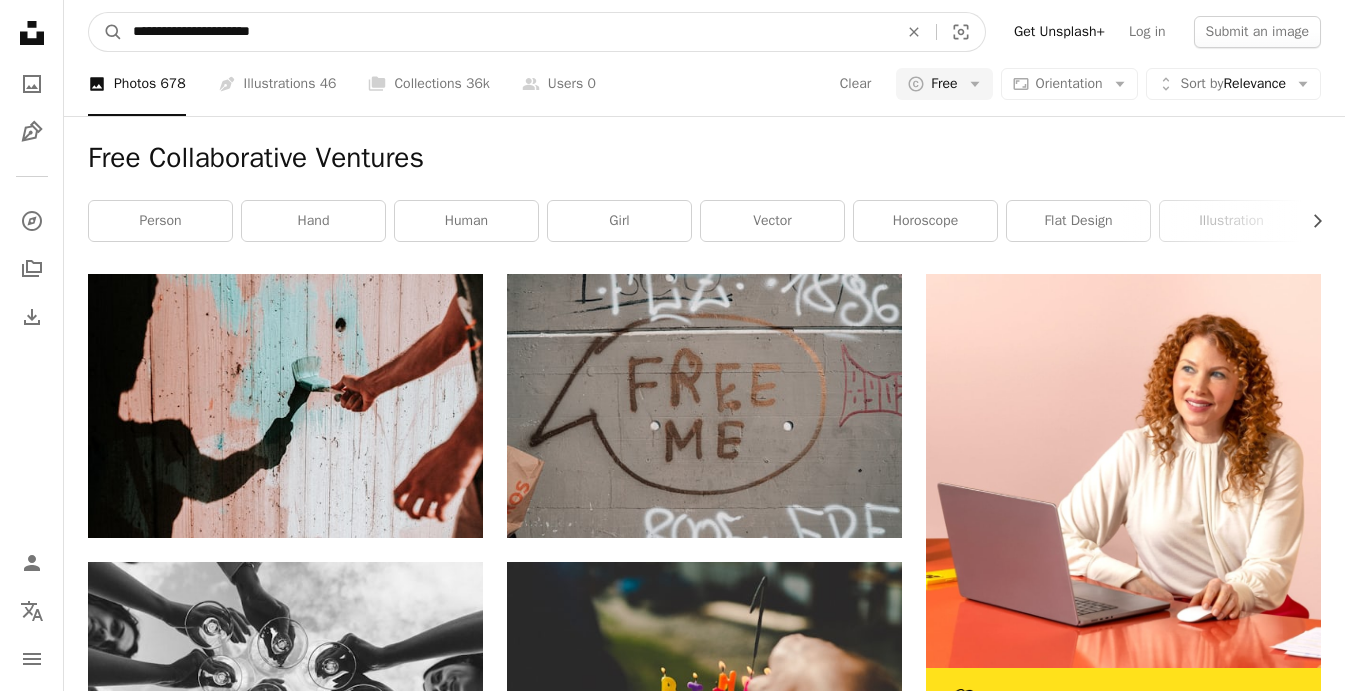type on "**********" 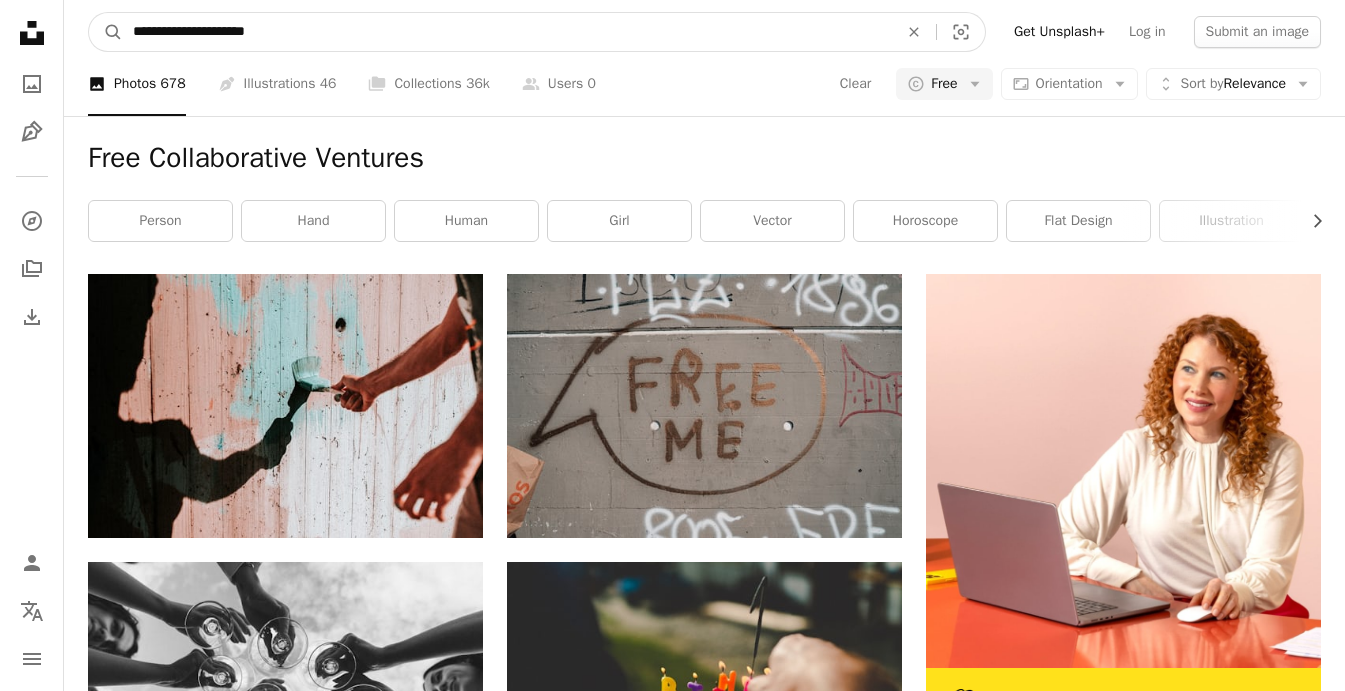 click on "A magnifying glass" at bounding box center (106, 32) 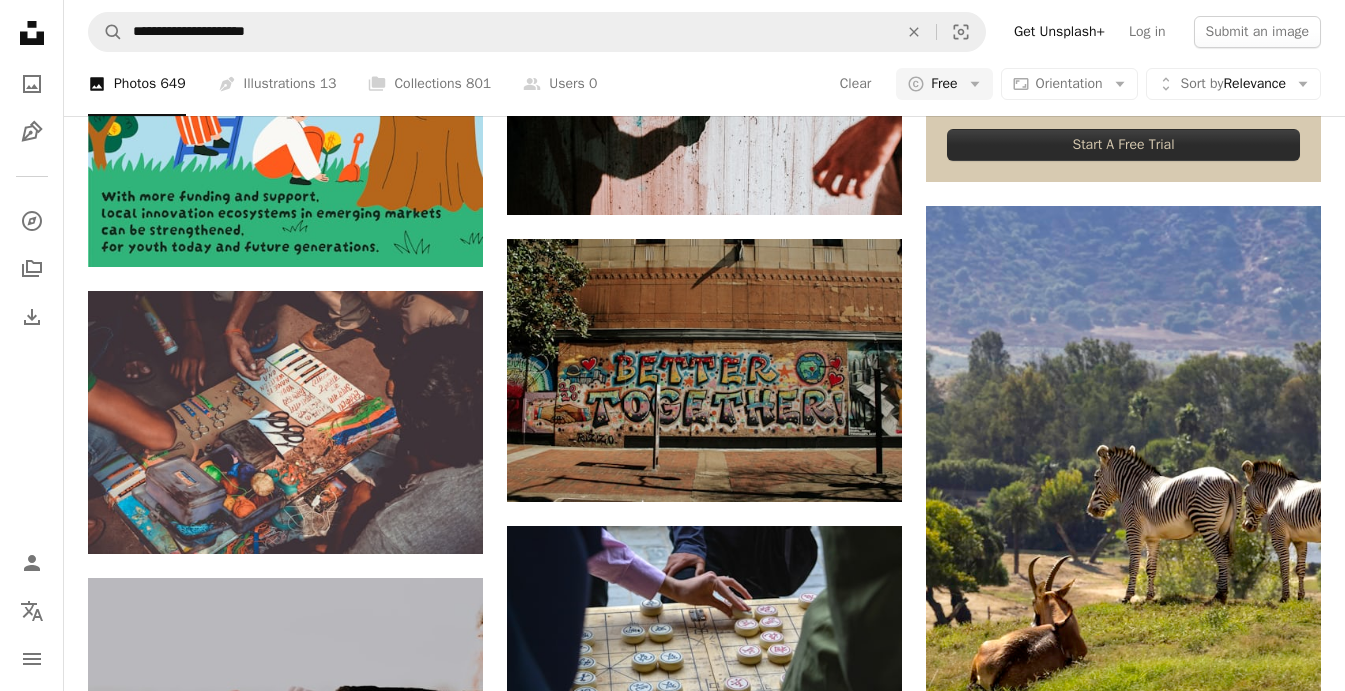 scroll, scrollTop: 612, scrollLeft: 0, axis: vertical 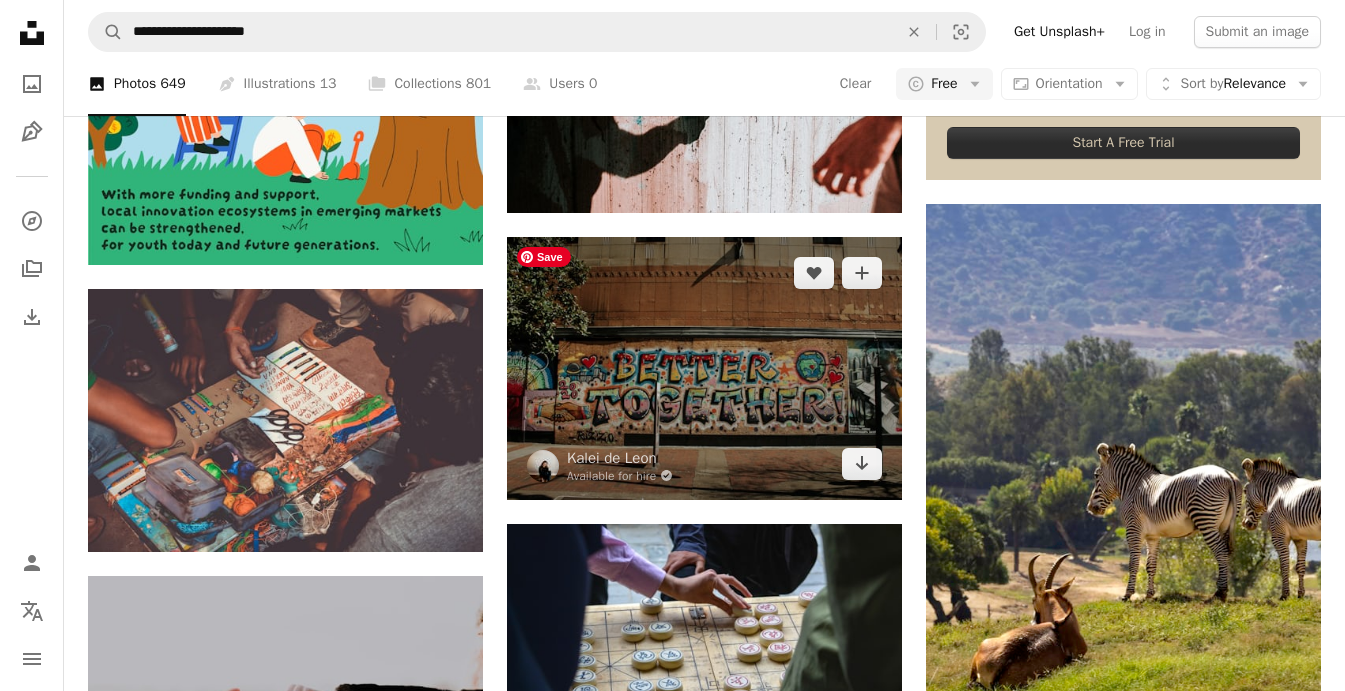 click at bounding box center (704, 368) 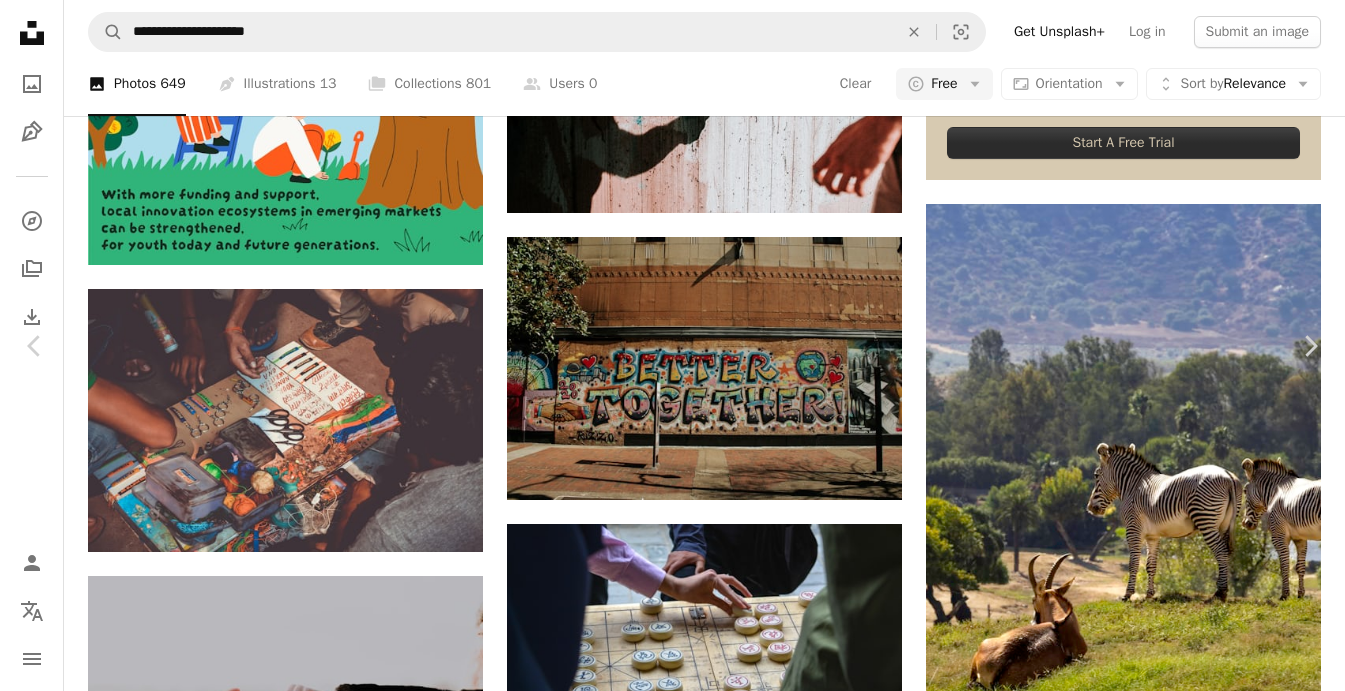 click on "Download free" at bounding box center (1146, 3561) 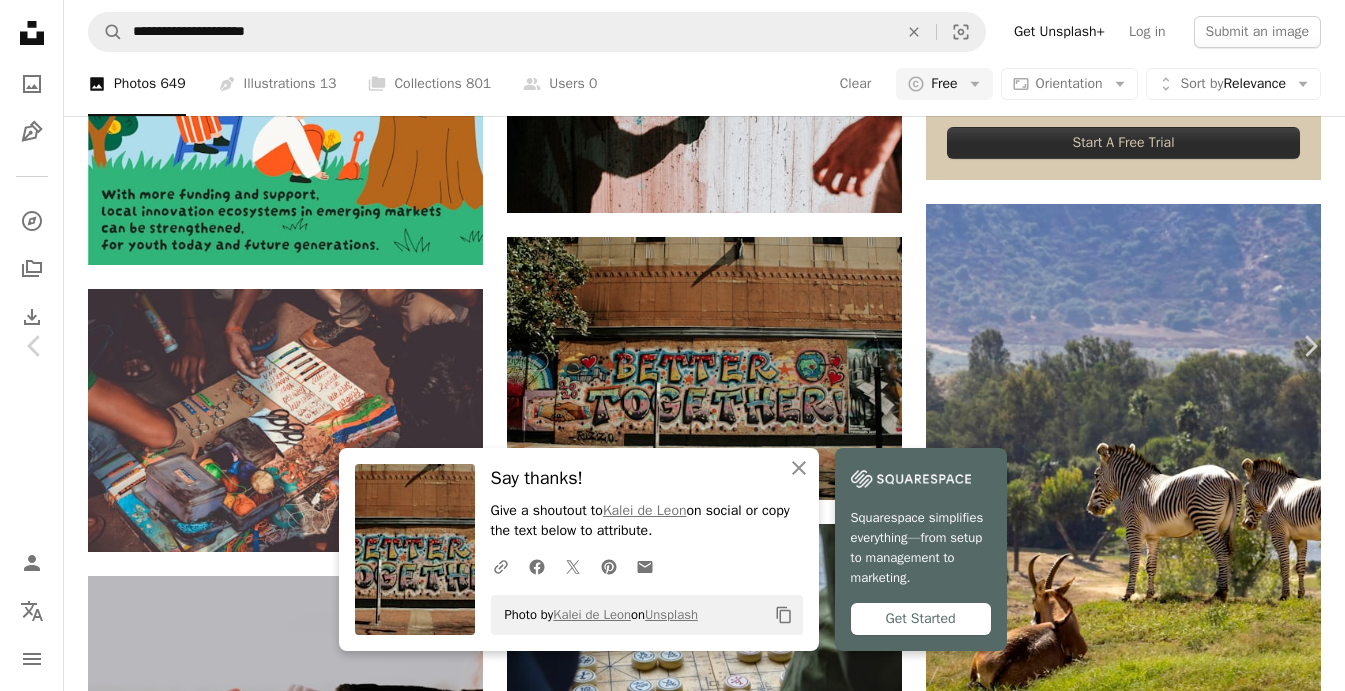 click on "An X shape" at bounding box center [20, 20] 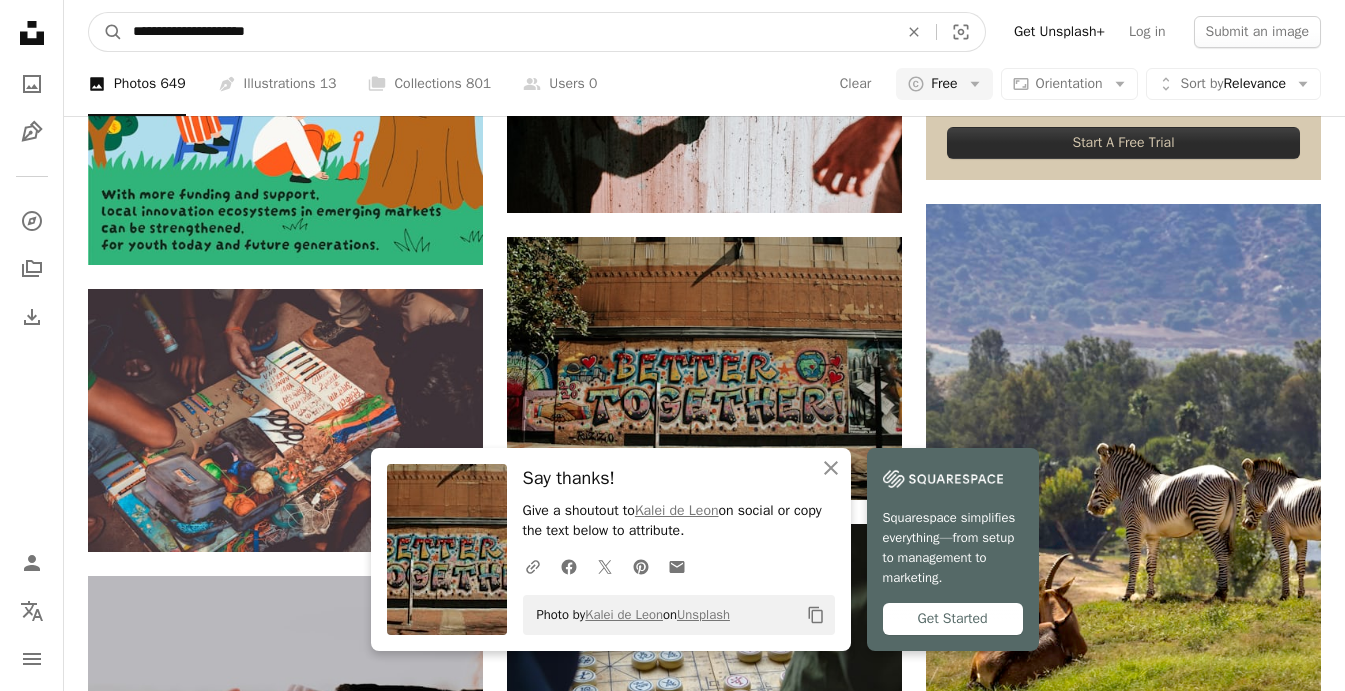 drag, startPoint x: 315, startPoint y: 29, endPoint x: 79, endPoint y: 30, distance: 236.00212 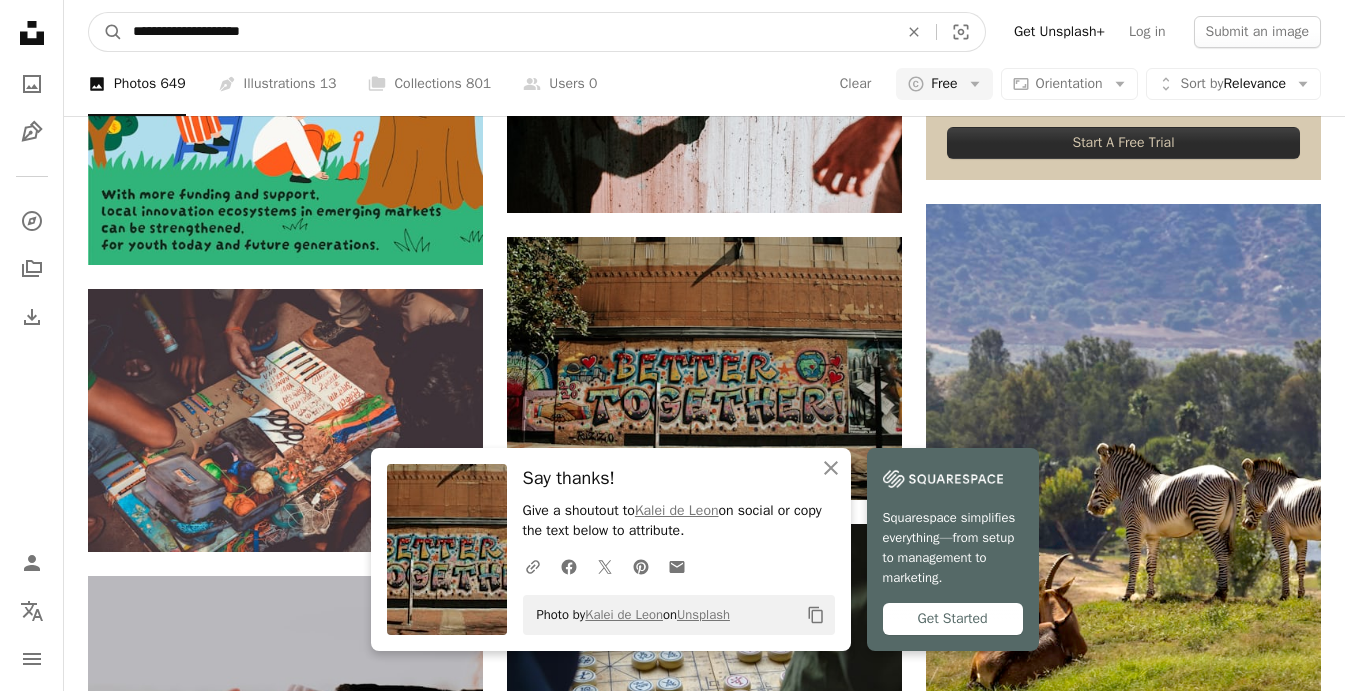 click on "A magnifying glass" at bounding box center (106, 32) 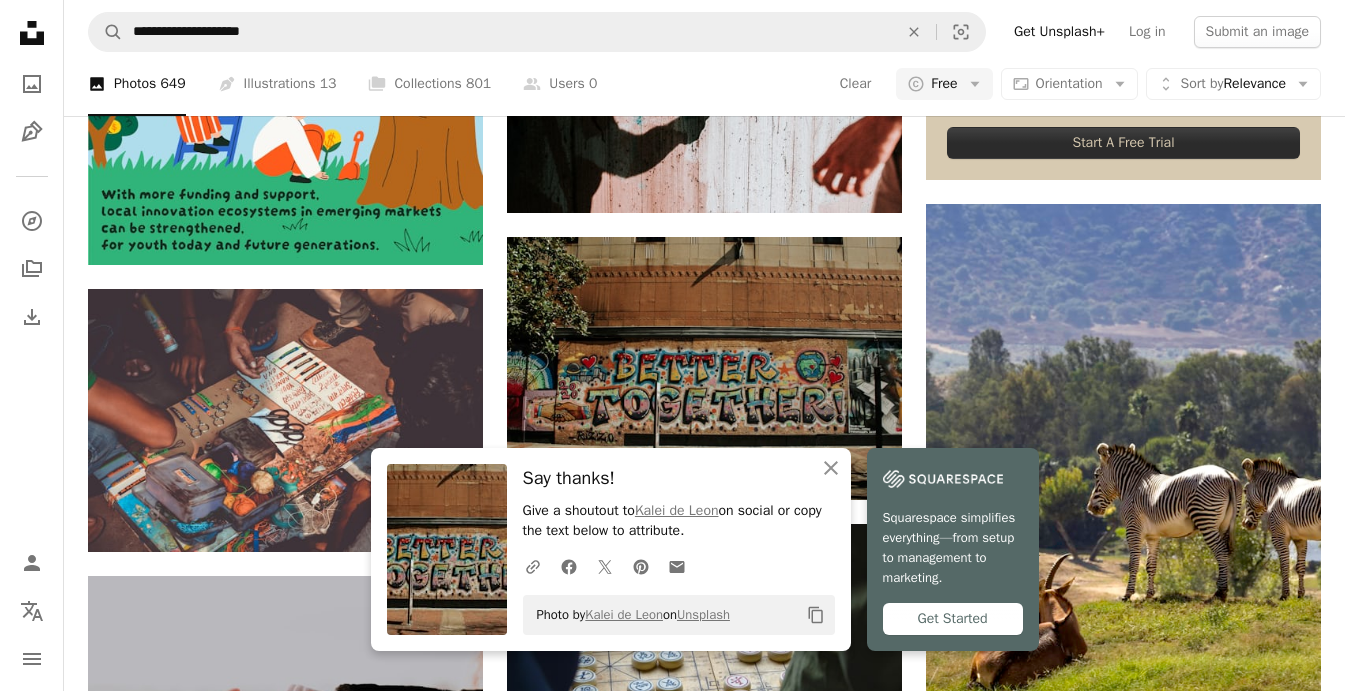 scroll, scrollTop: 0, scrollLeft: 0, axis: both 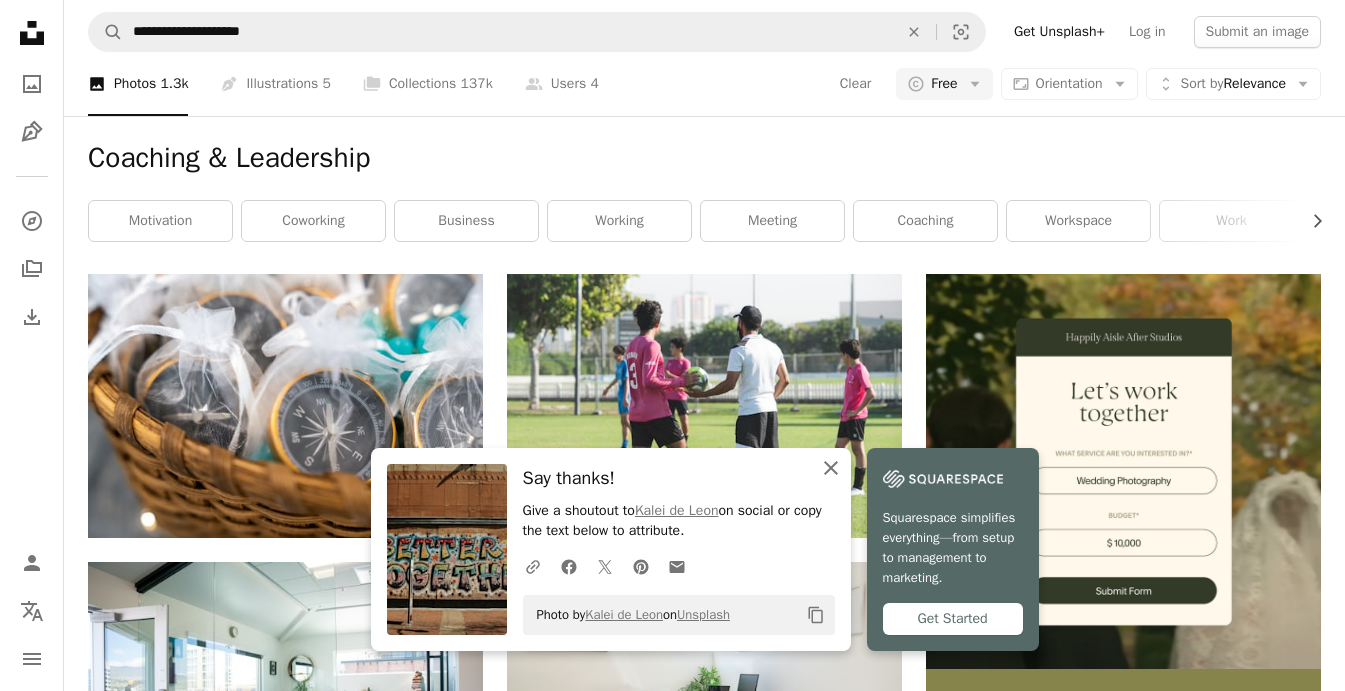 click 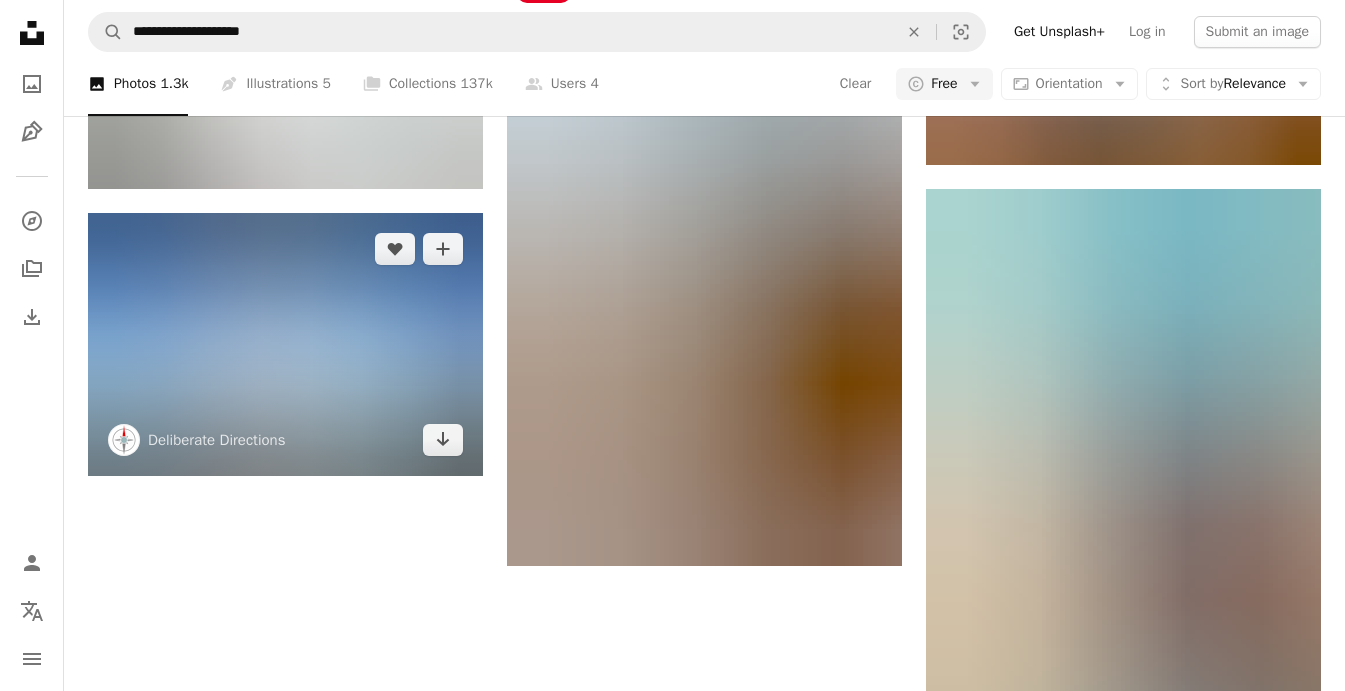 scroll, scrollTop: 2069, scrollLeft: 0, axis: vertical 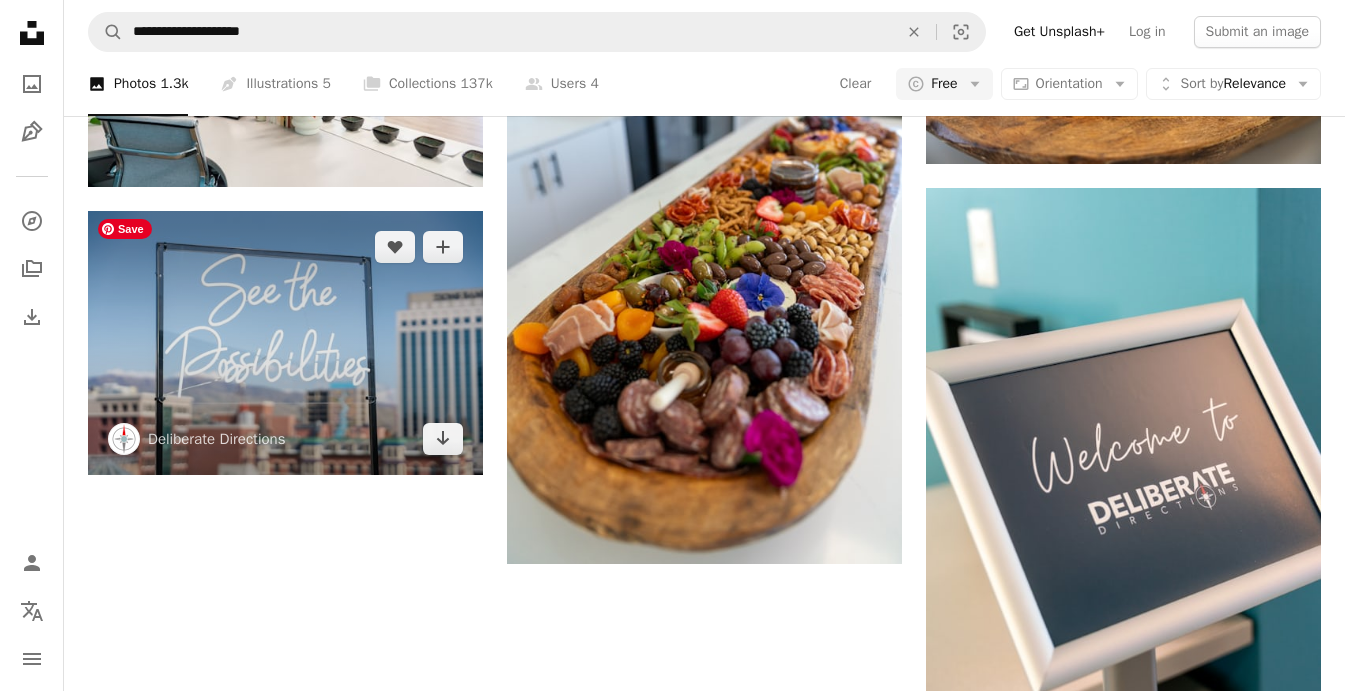 click at bounding box center (285, 343) 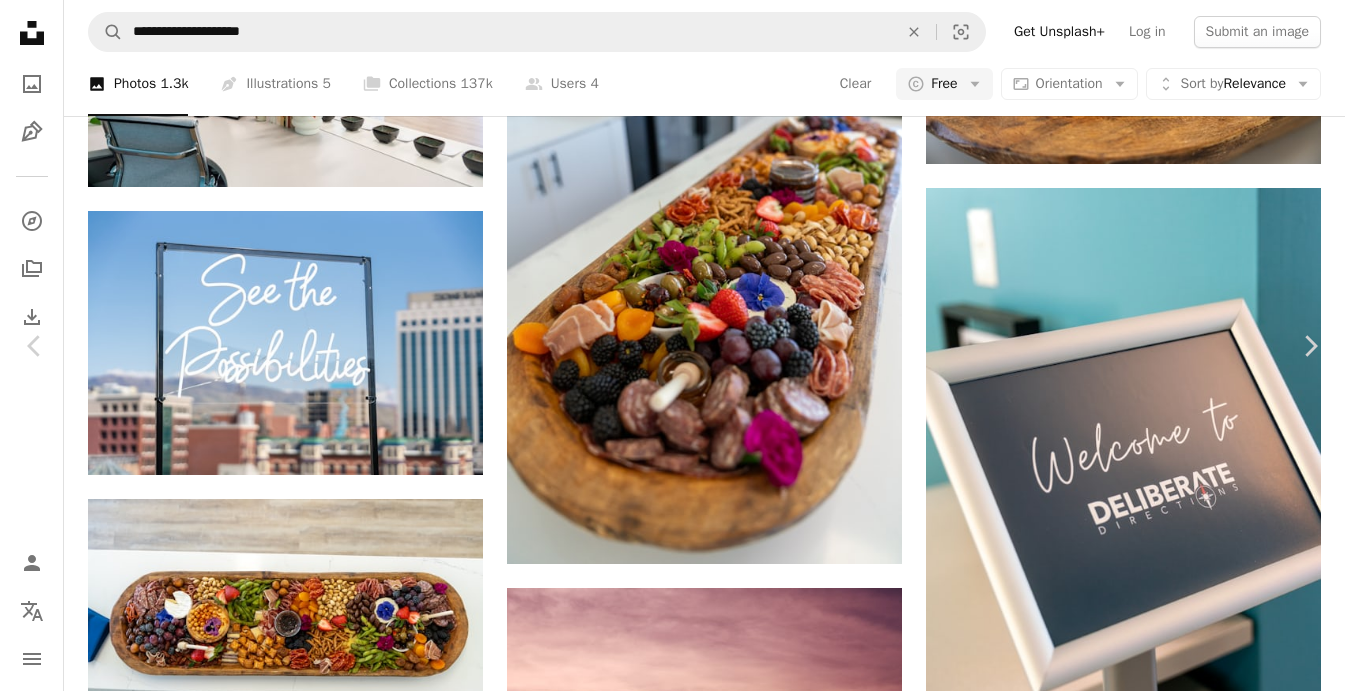click on "Download free" at bounding box center [1146, 4360] 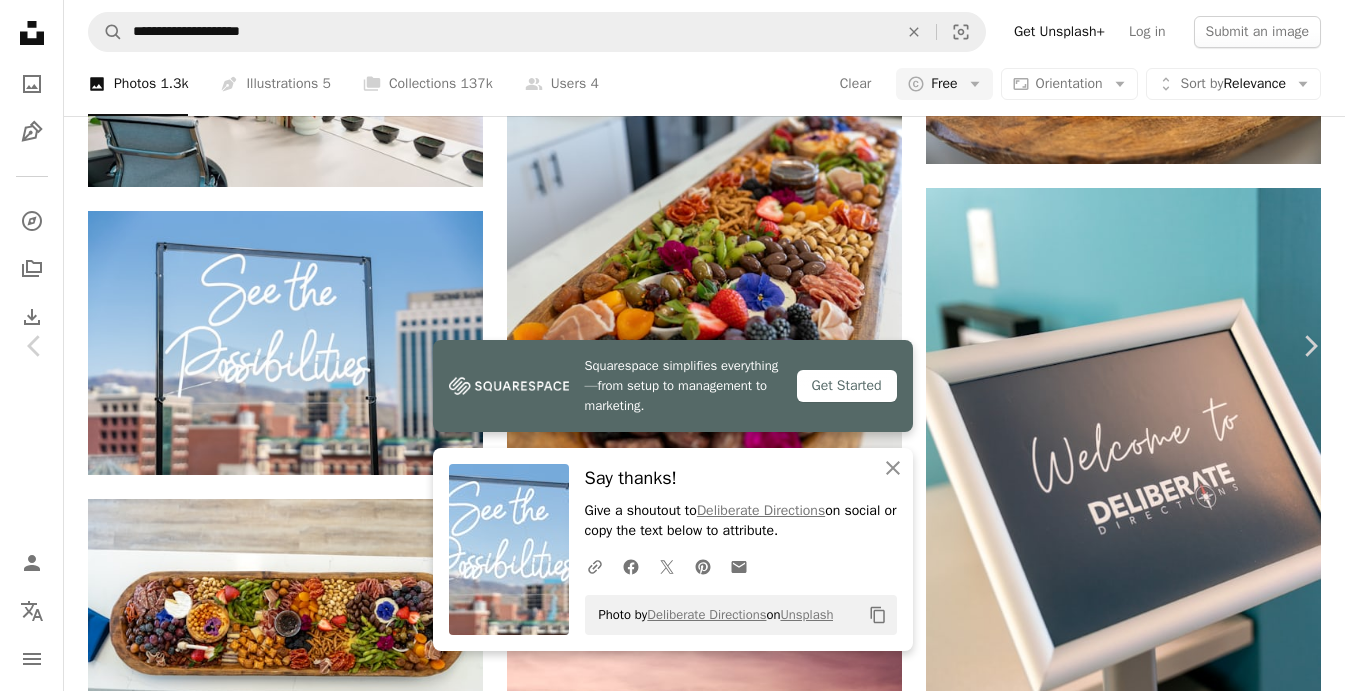 click on "An X shape" at bounding box center (20, 20) 